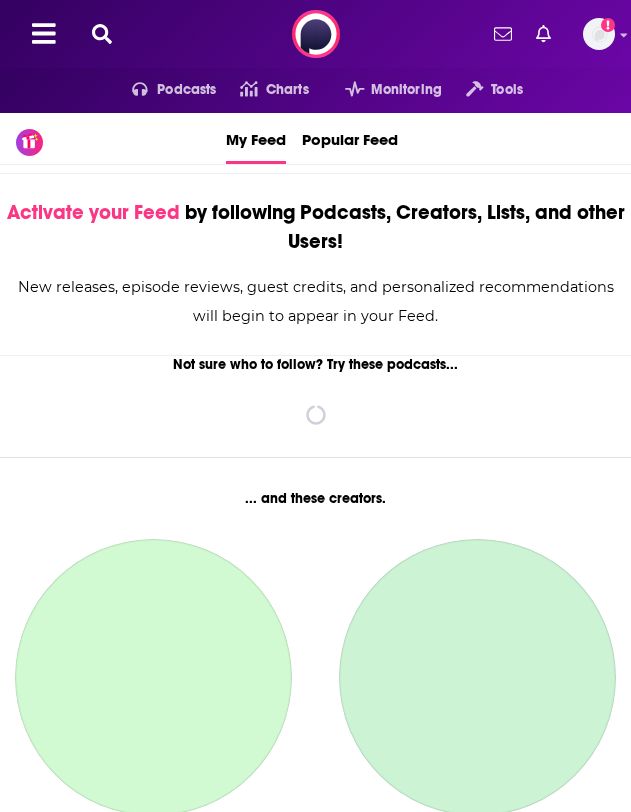 scroll, scrollTop: 0, scrollLeft: 0, axis: both 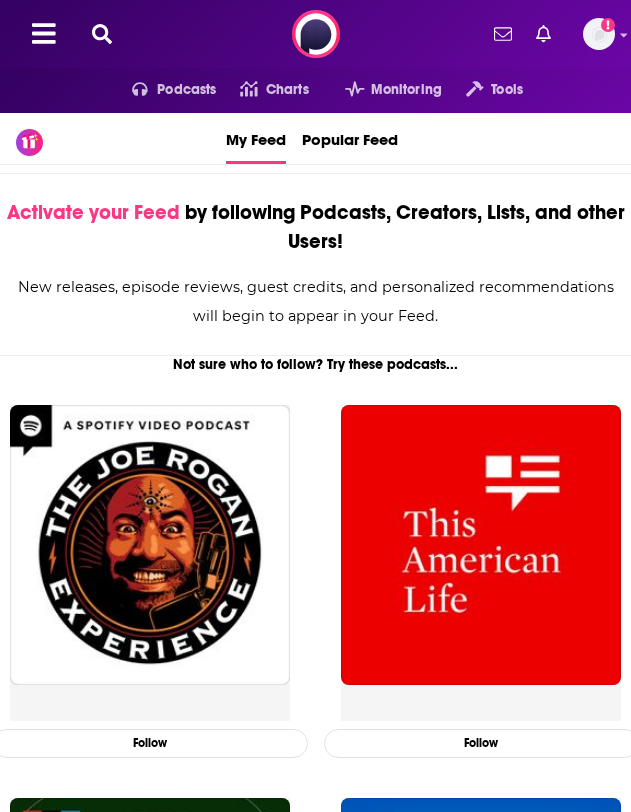 click at bounding box center (102, 34) 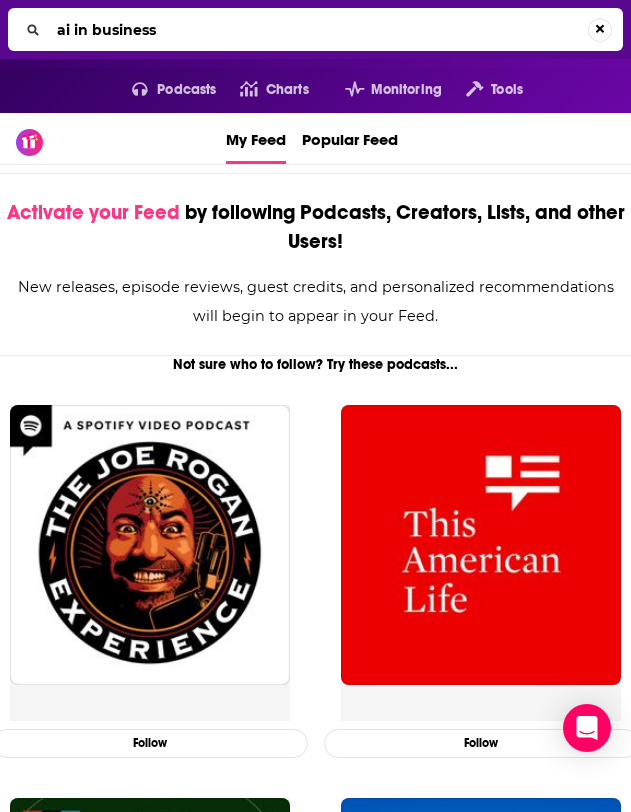 type on "ai in business" 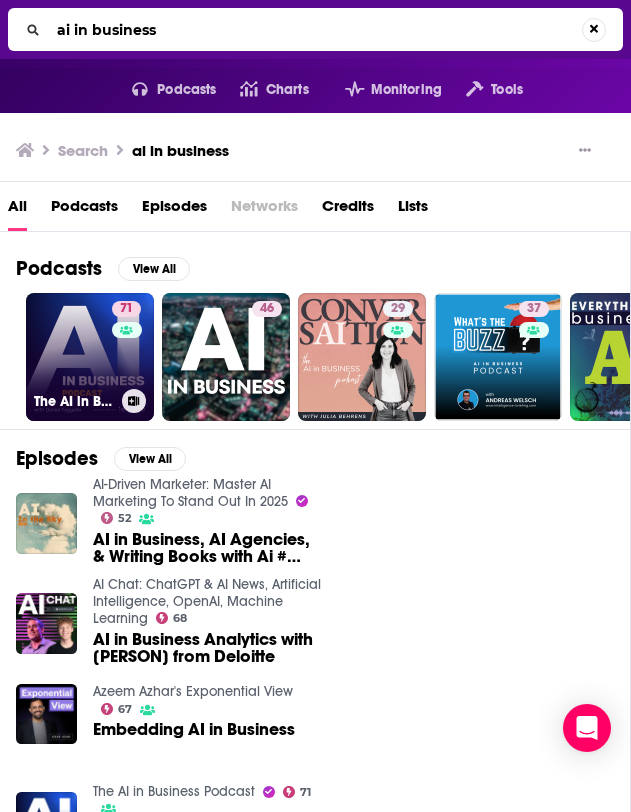 click on "71 The AI in Business Podcast" at bounding box center (90, 357) 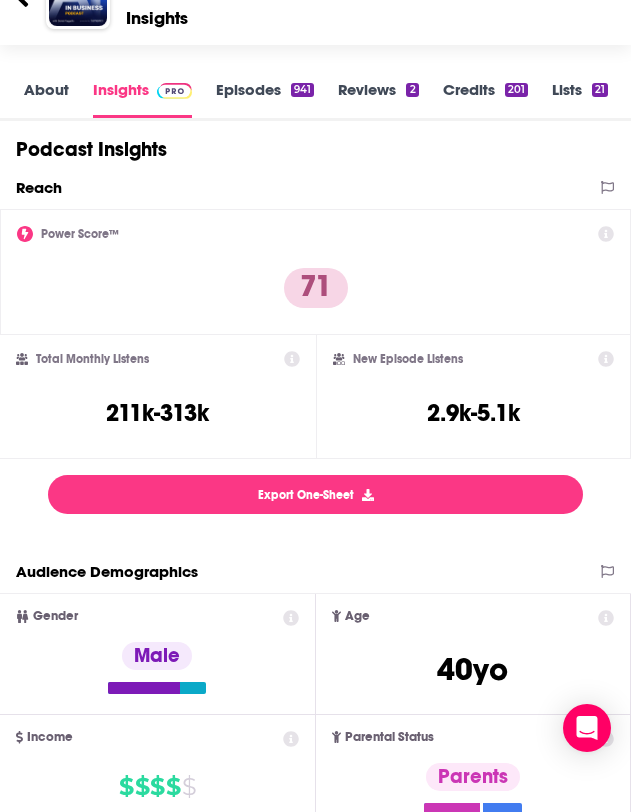 scroll, scrollTop: 60, scrollLeft: 0, axis: vertical 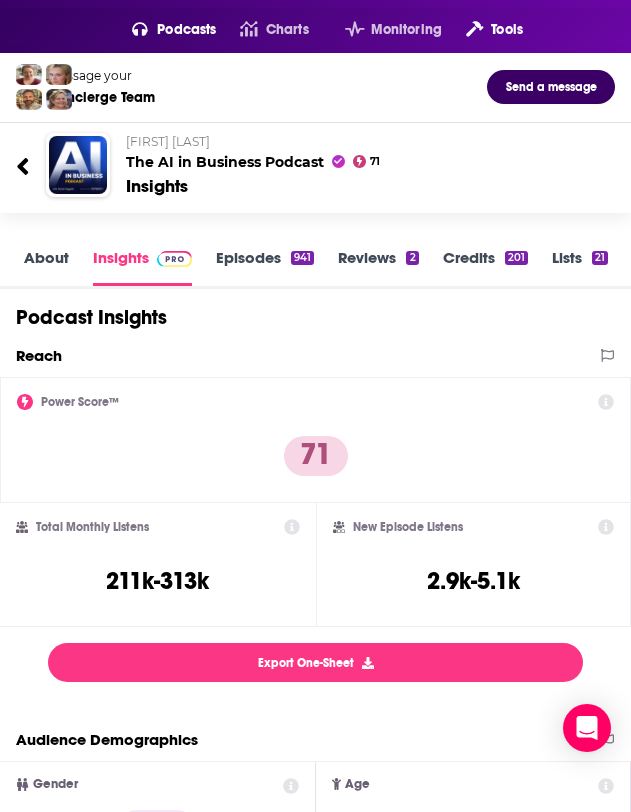 click on "Tools" at bounding box center (507, 30) 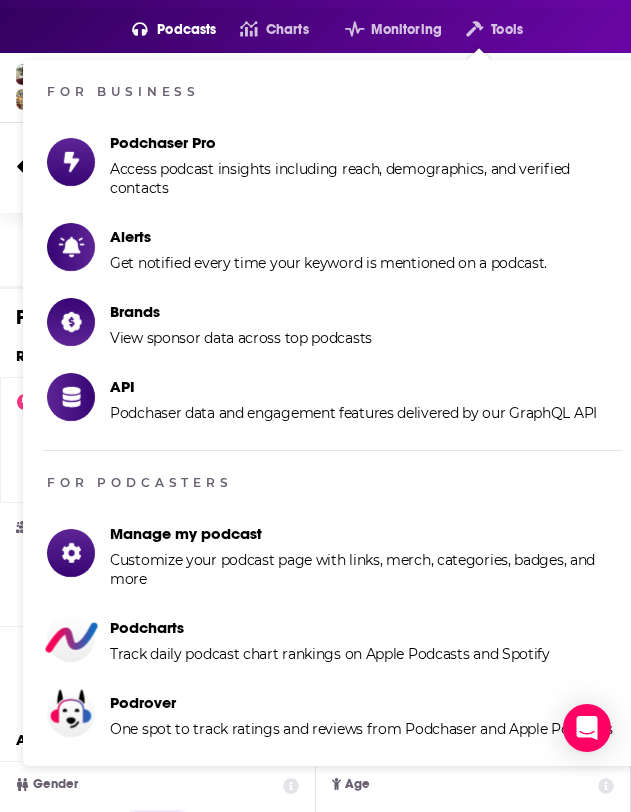 click on "Power Score™ 71" at bounding box center (315, 440) 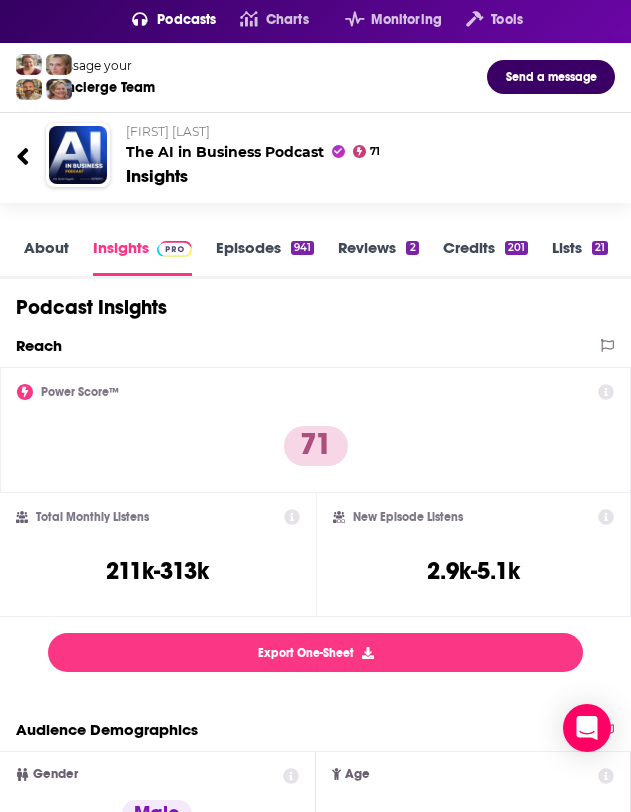 scroll, scrollTop: 76, scrollLeft: 0, axis: vertical 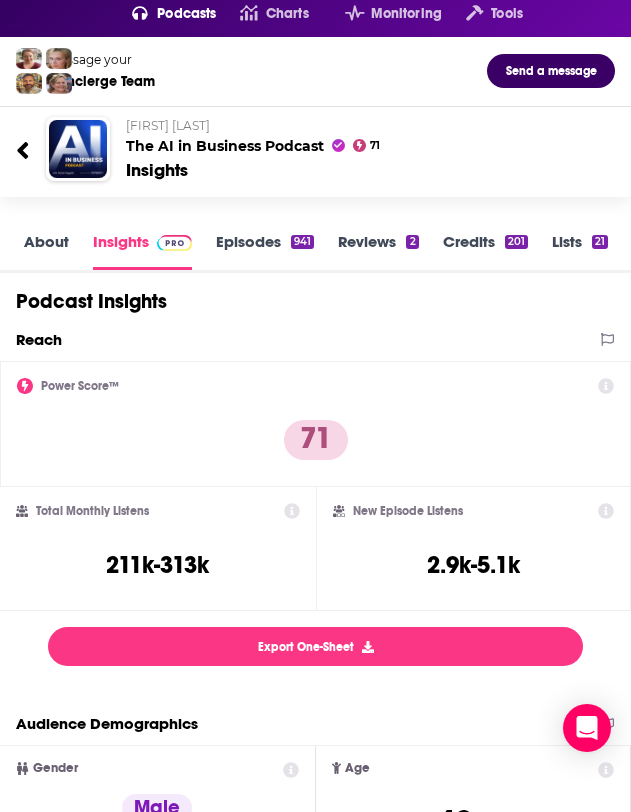 click at bounding box center (31, 148) 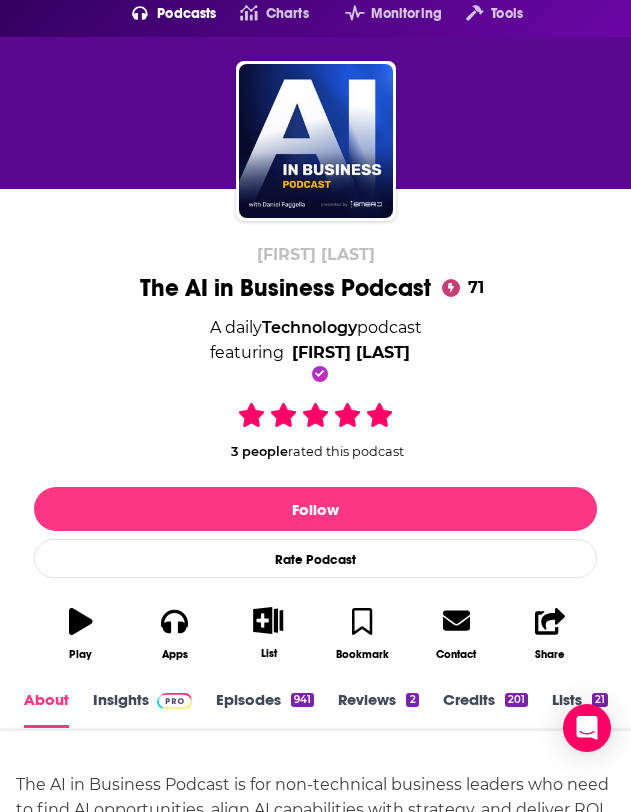 scroll, scrollTop: 0, scrollLeft: 0, axis: both 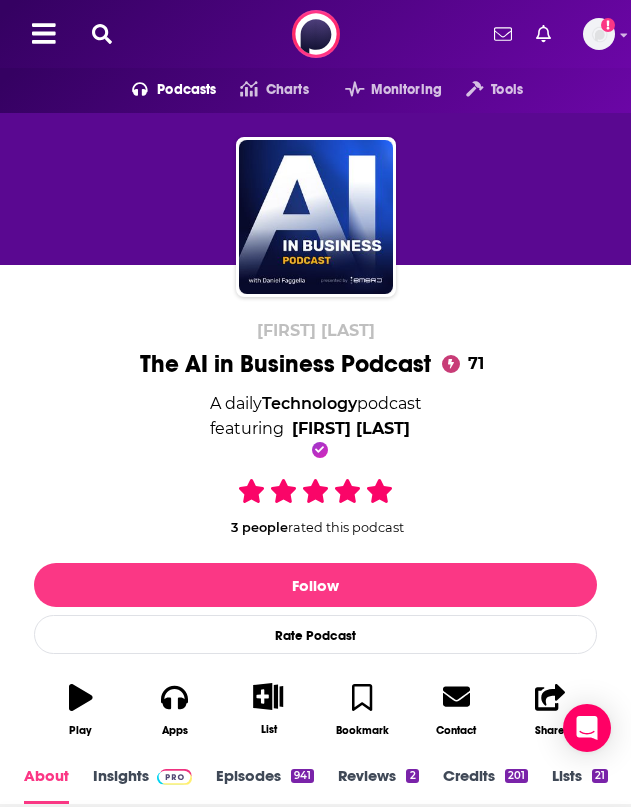 click at bounding box center (102, 34) 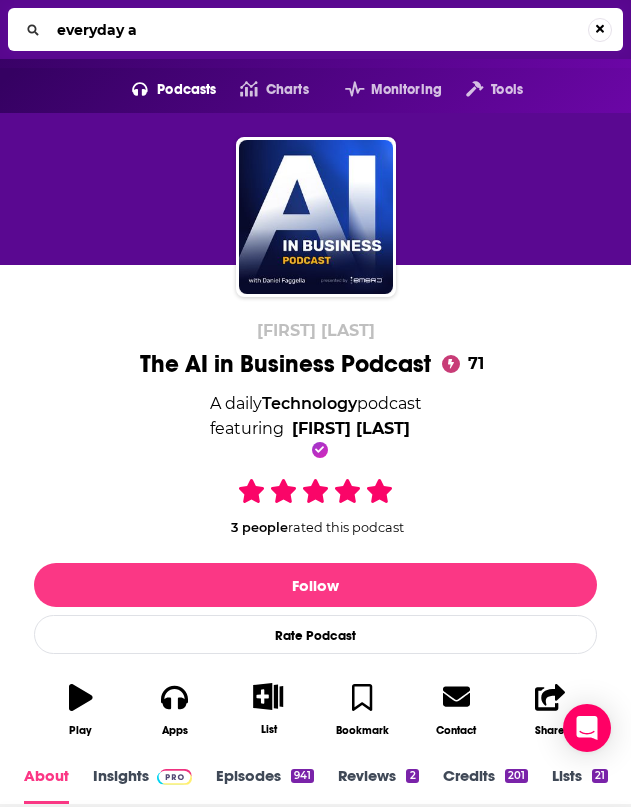 type on "everyday ai" 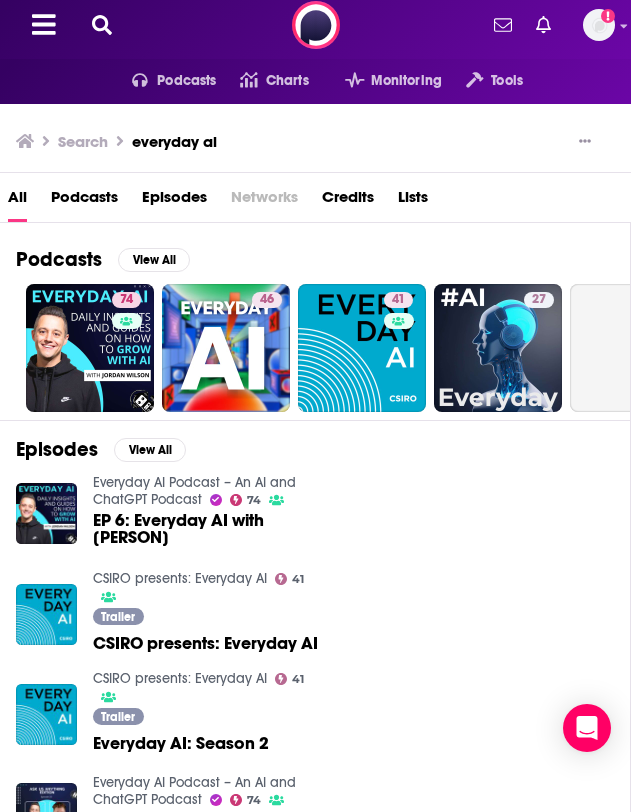 scroll, scrollTop: 15, scrollLeft: 0, axis: vertical 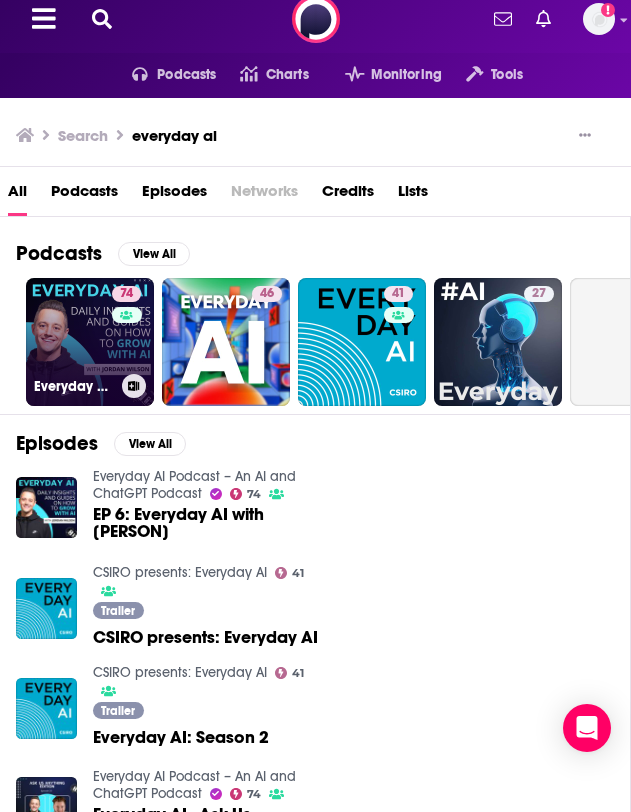 click on "74 Everyday AI Podcast – An AI and ChatGPT Podcast" at bounding box center [90, 342] 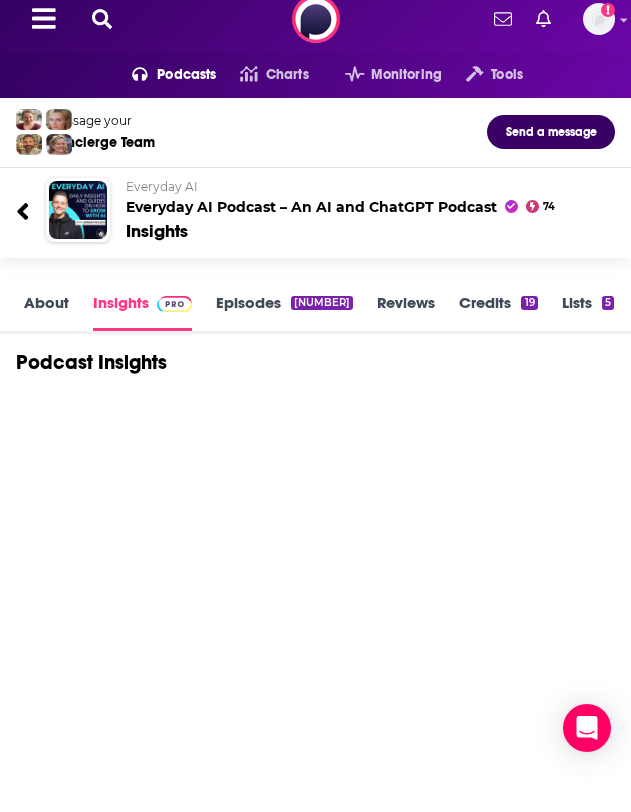 scroll, scrollTop: 0, scrollLeft: 0, axis: both 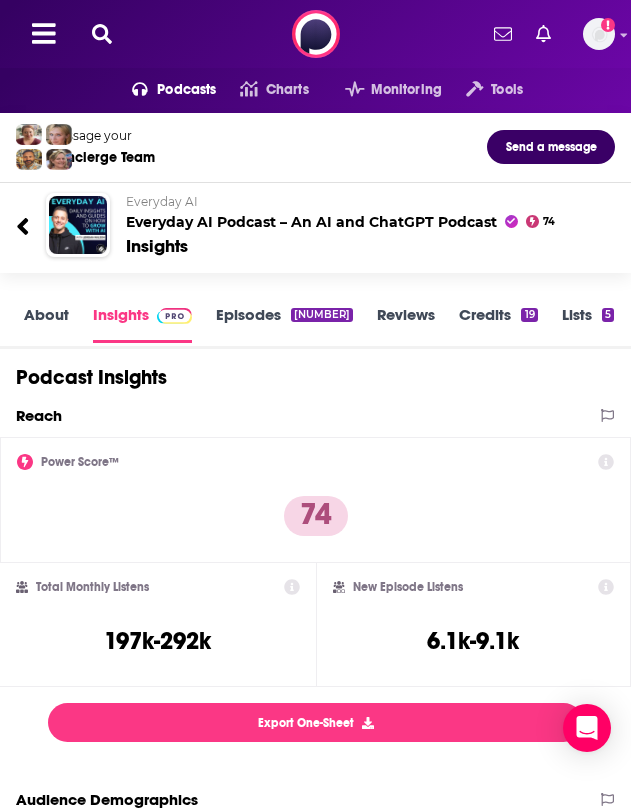 click 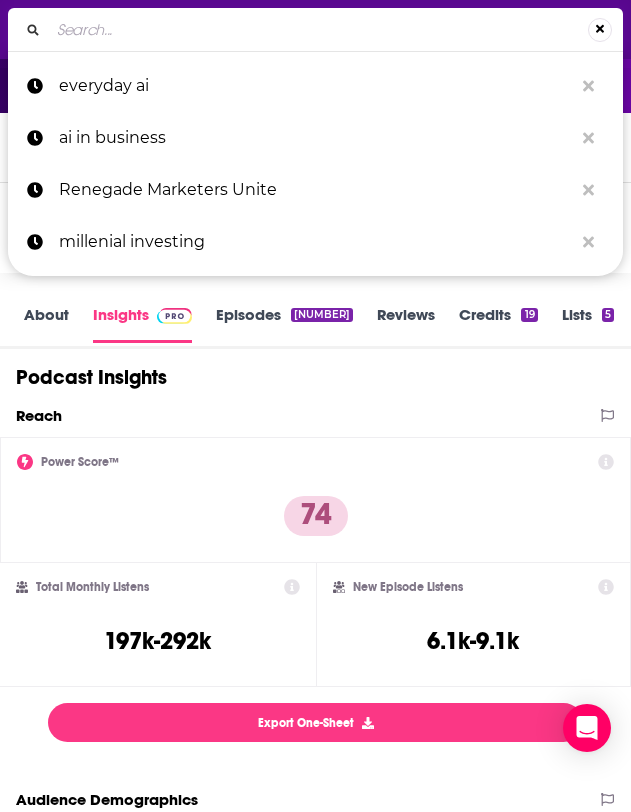 type on "MLOps.community" 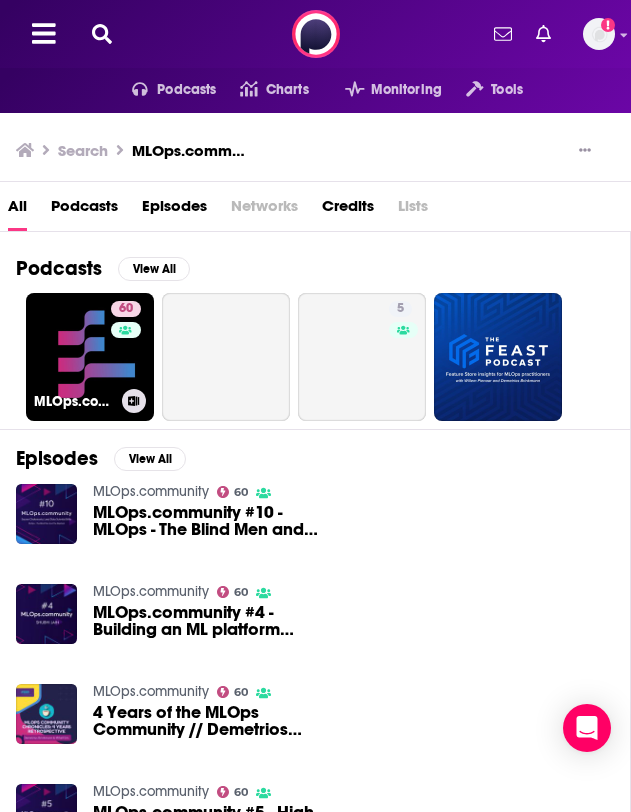 click on "[NUMBER] MLOps.community" at bounding box center [90, 357] 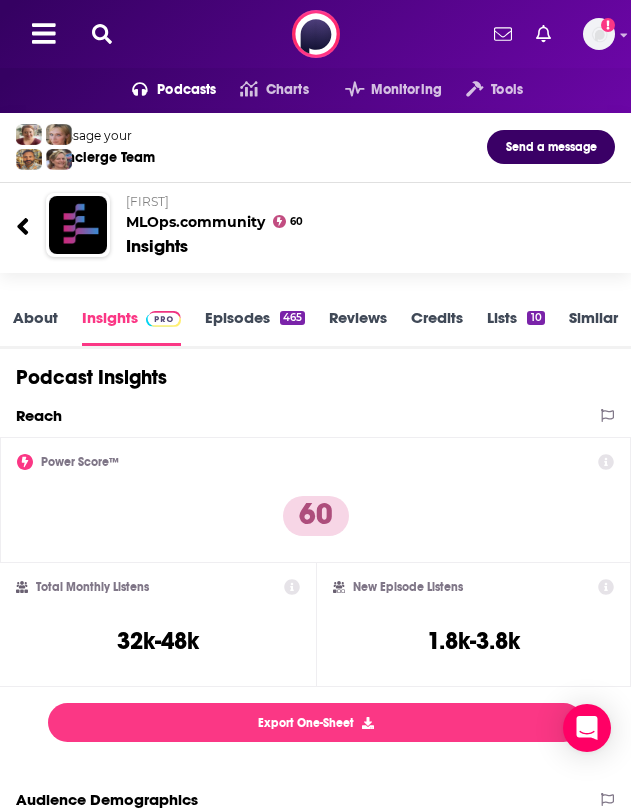 click 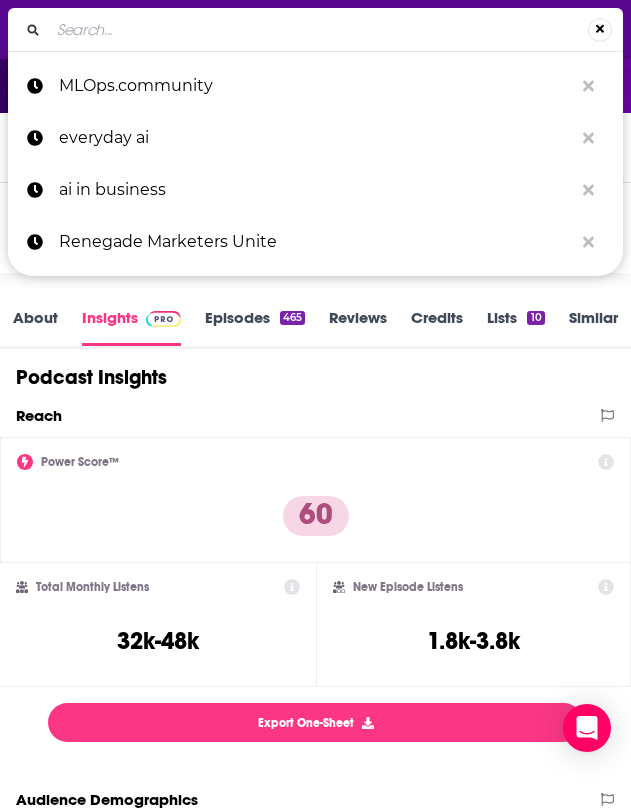 type on "CIO Leadership Live" 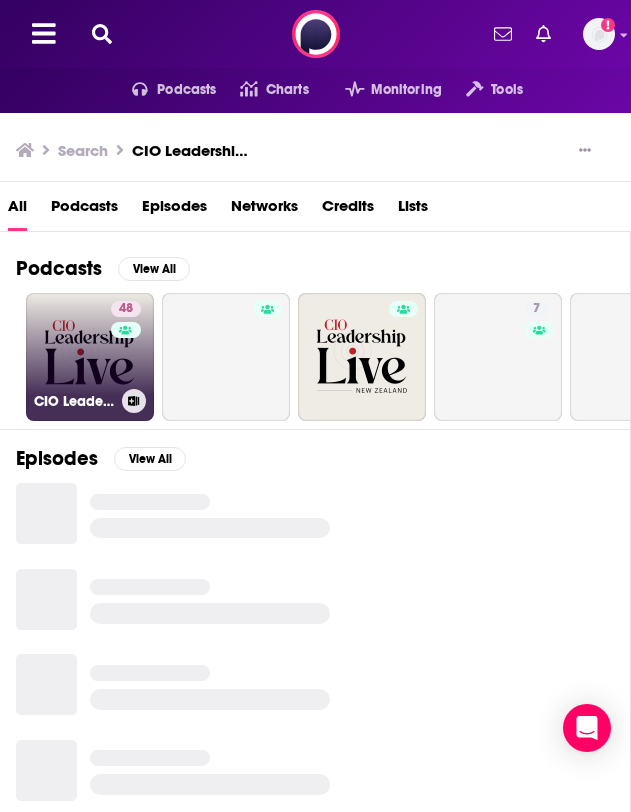 click on "48 CIO Leadership Live" at bounding box center (90, 357) 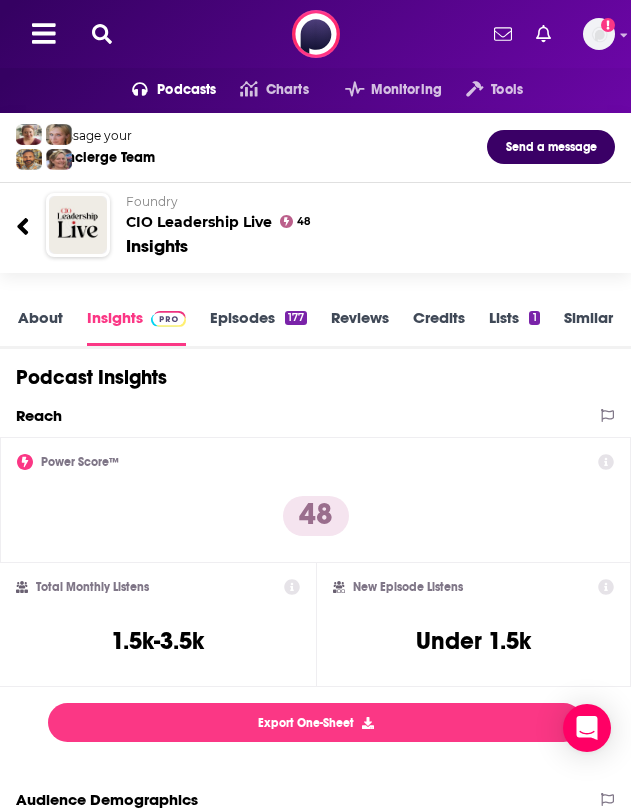 click 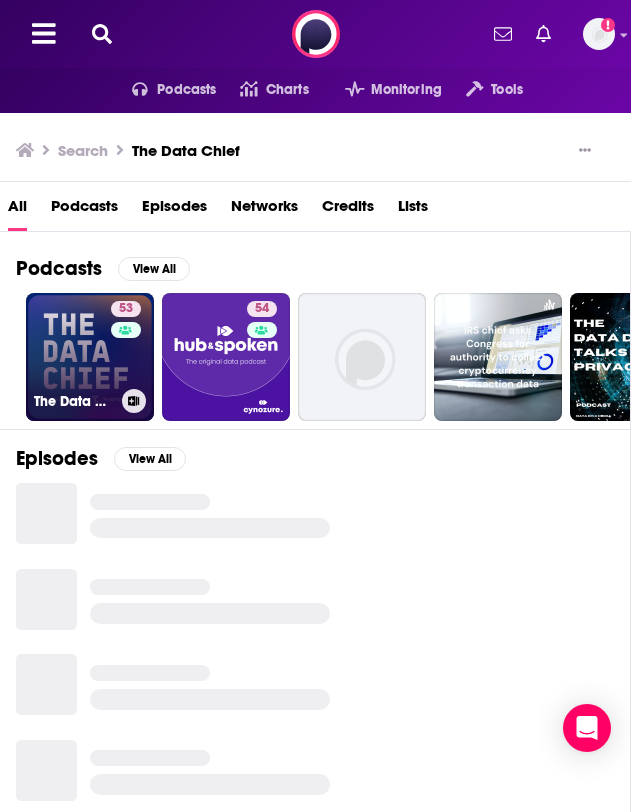 click on "53 The Data Chief" at bounding box center (90, 357) 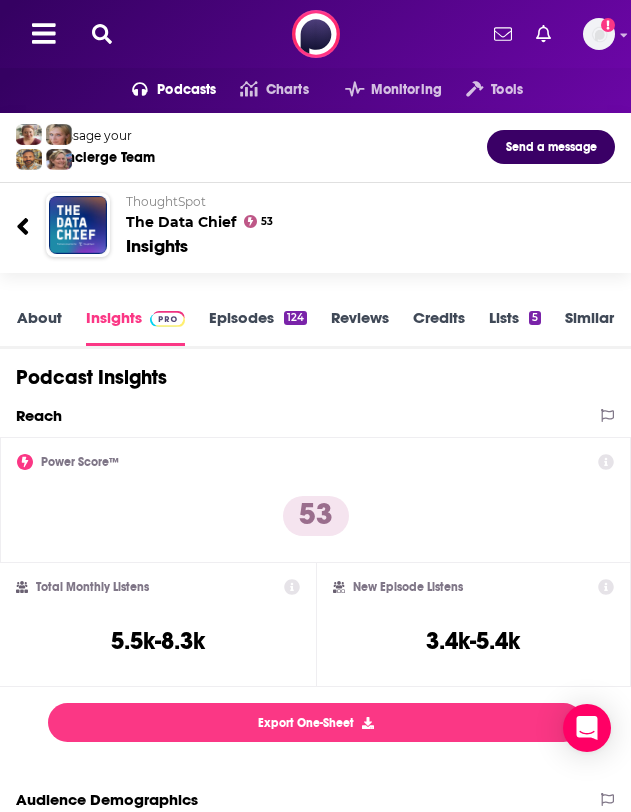 click on "Podcasts Charts Monitoring Tools For Business For Podcasters More Add a profile image" at bounding box center [315, 34] 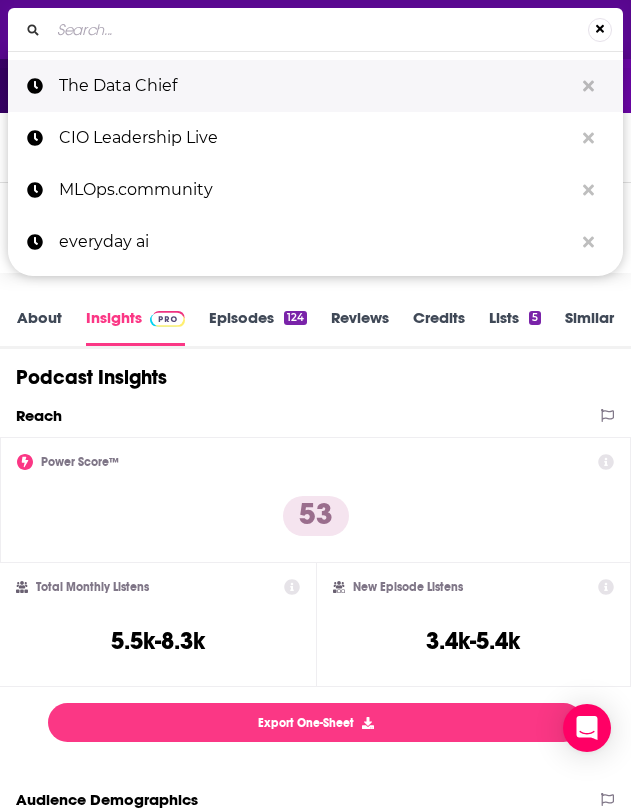 type on "Behind the Tech with [PERSON]" 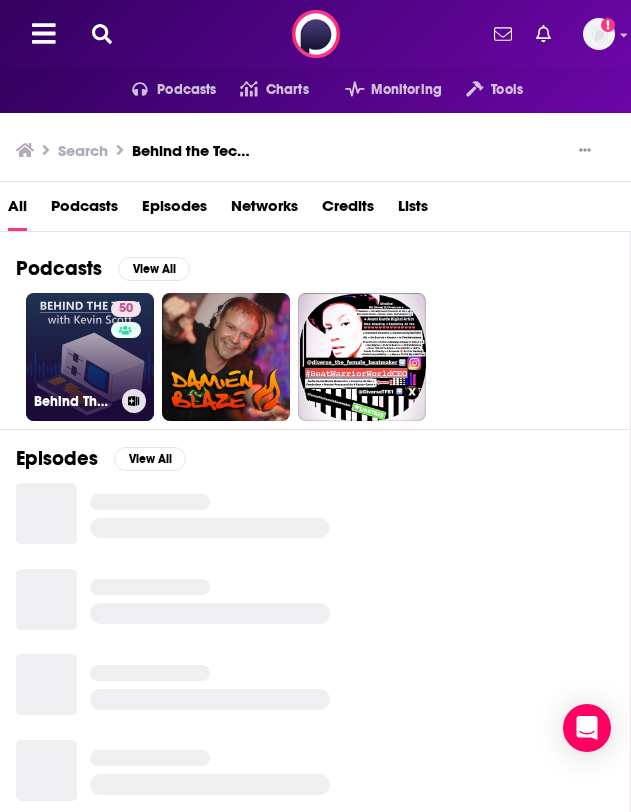 click on "[NUMBER] Behind The Tech with [PERSON]" at bounding box center [90, 357] 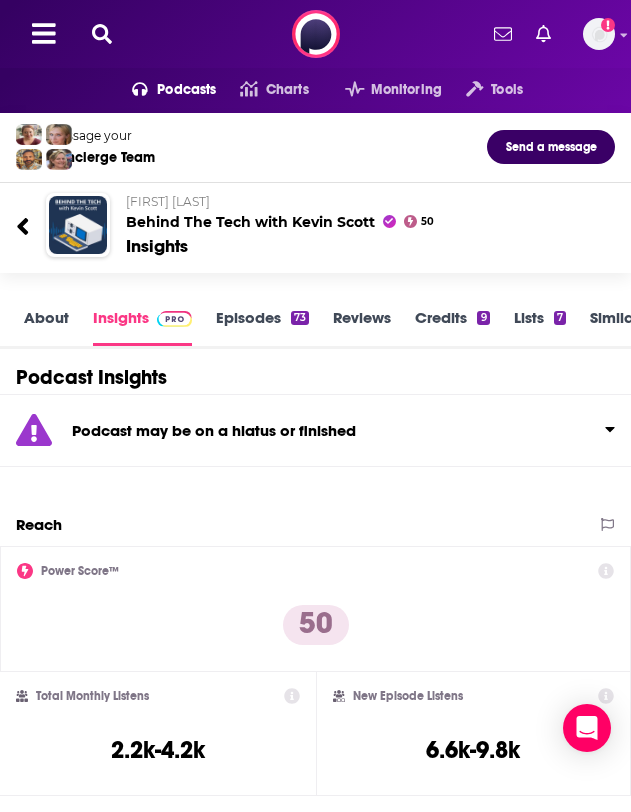 click at bounding box center [102, 34] 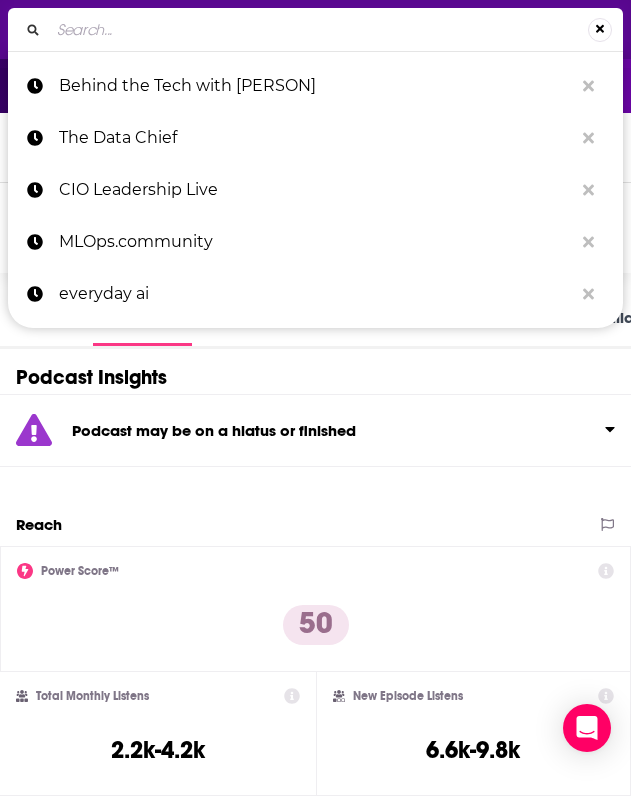 type on "No Priors" 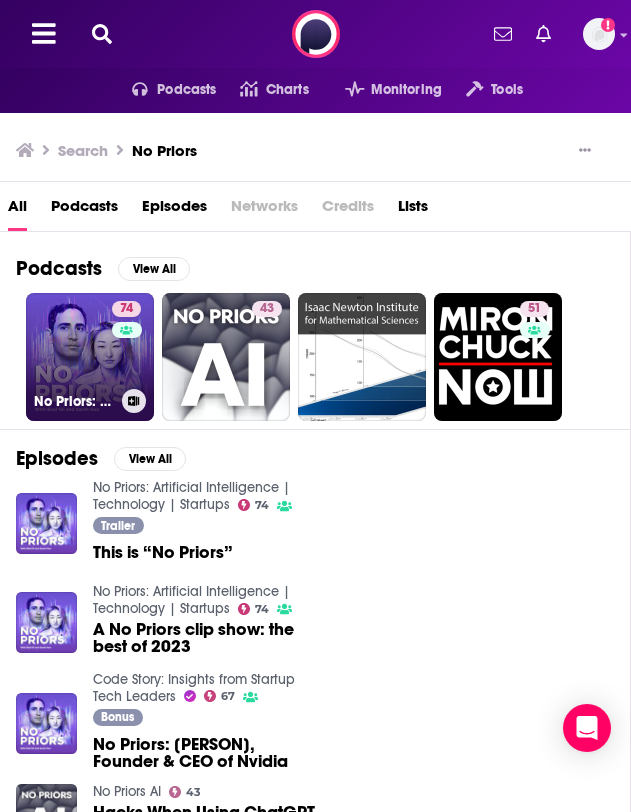 click on "74 No Priors: Artificial Intelligence | Technology | Startups" at bounding box center (90, 357) 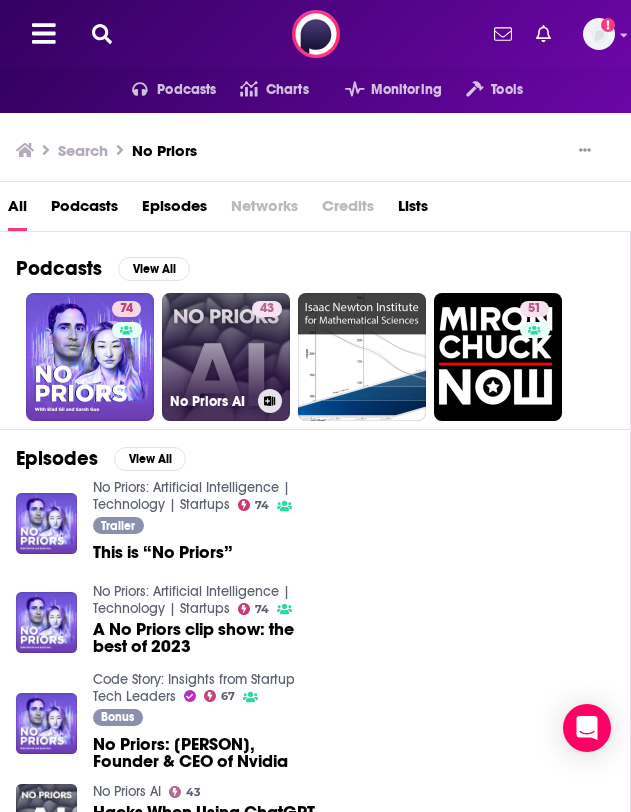 click on "43 No Priors AI" at bounding box center [226, 357] 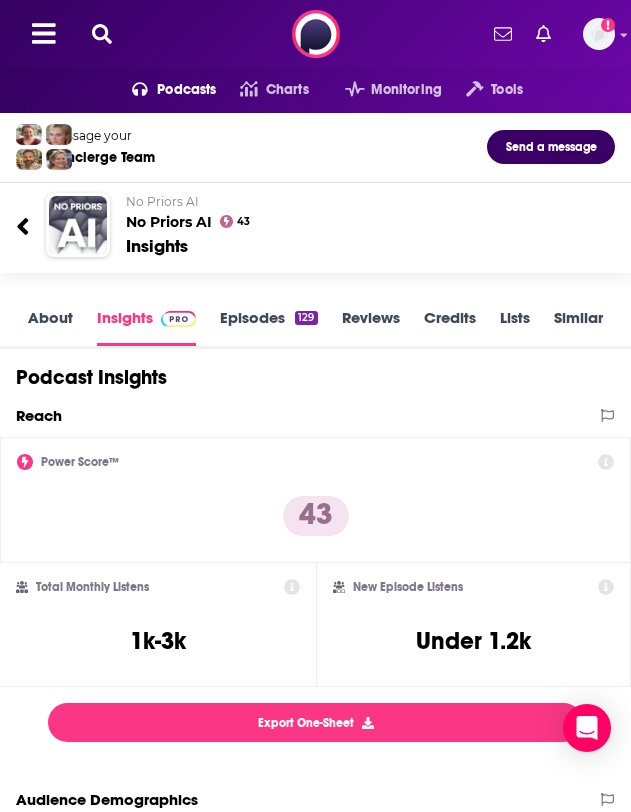 scroll, scrollTop: 3, scrollLeft: 0, axis: vertical 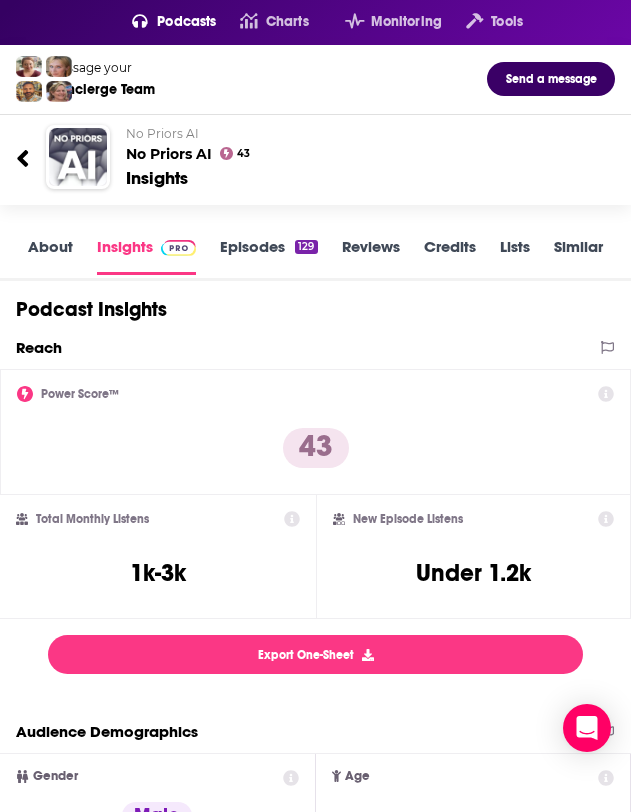click on "About" at bounding box center (50, 256) 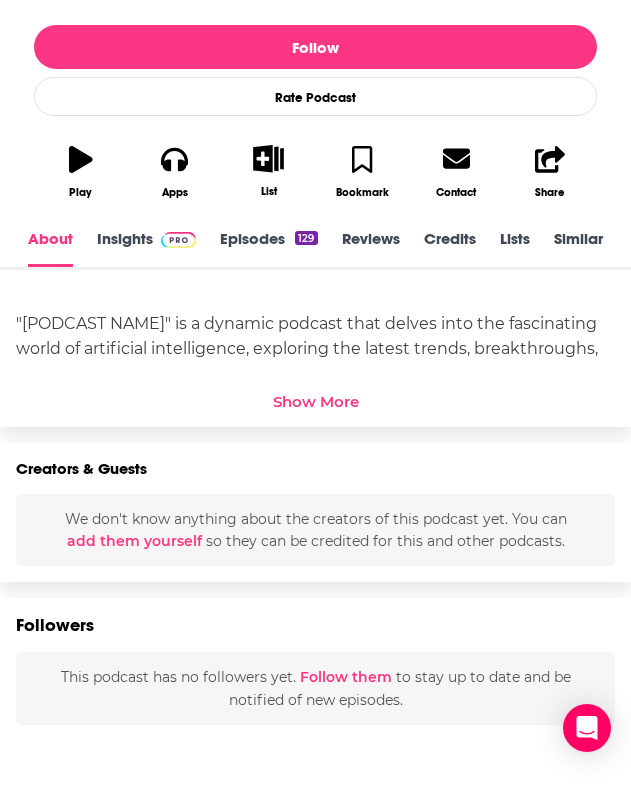 scroll, scrollTop: 560, scrollLeft: 0, axis: vertical 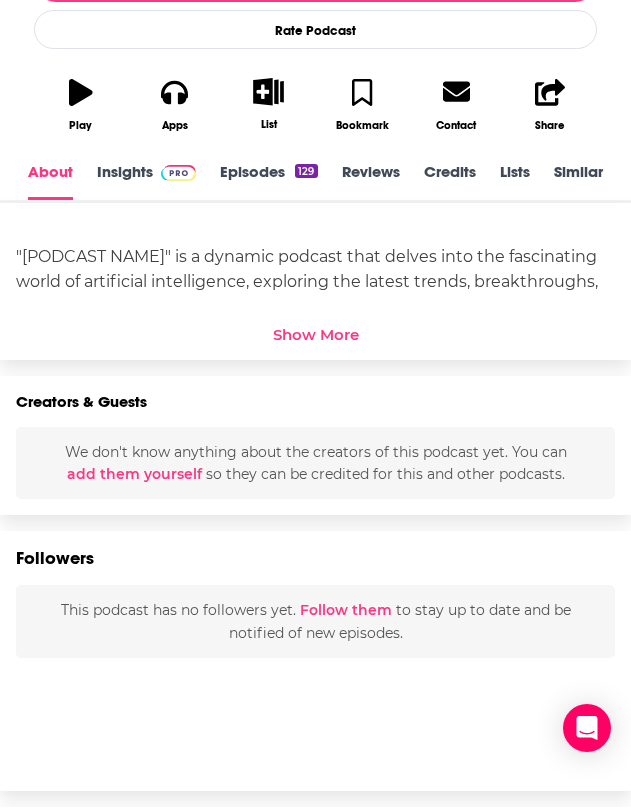 click at bounding box center [174, 171] 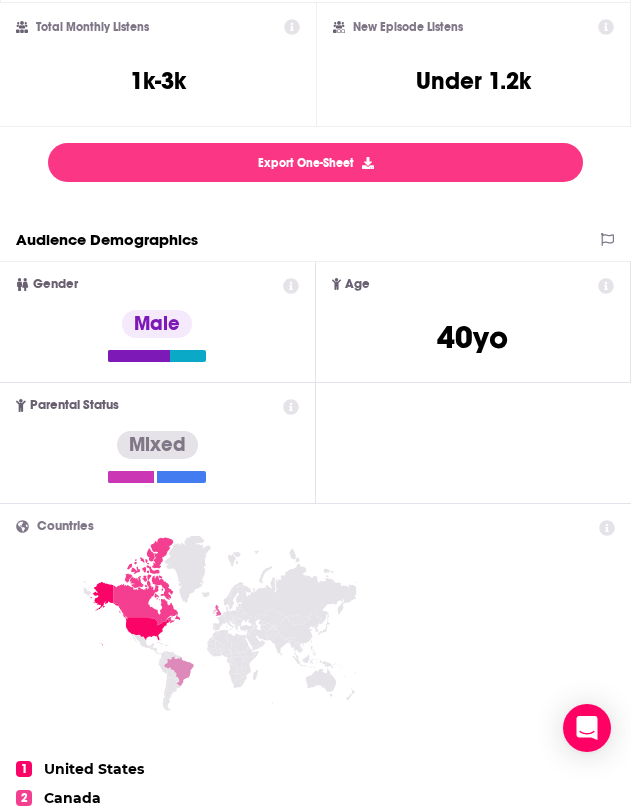 scroll, scrollTop: 0, scrollLeft: 0, axis: both 